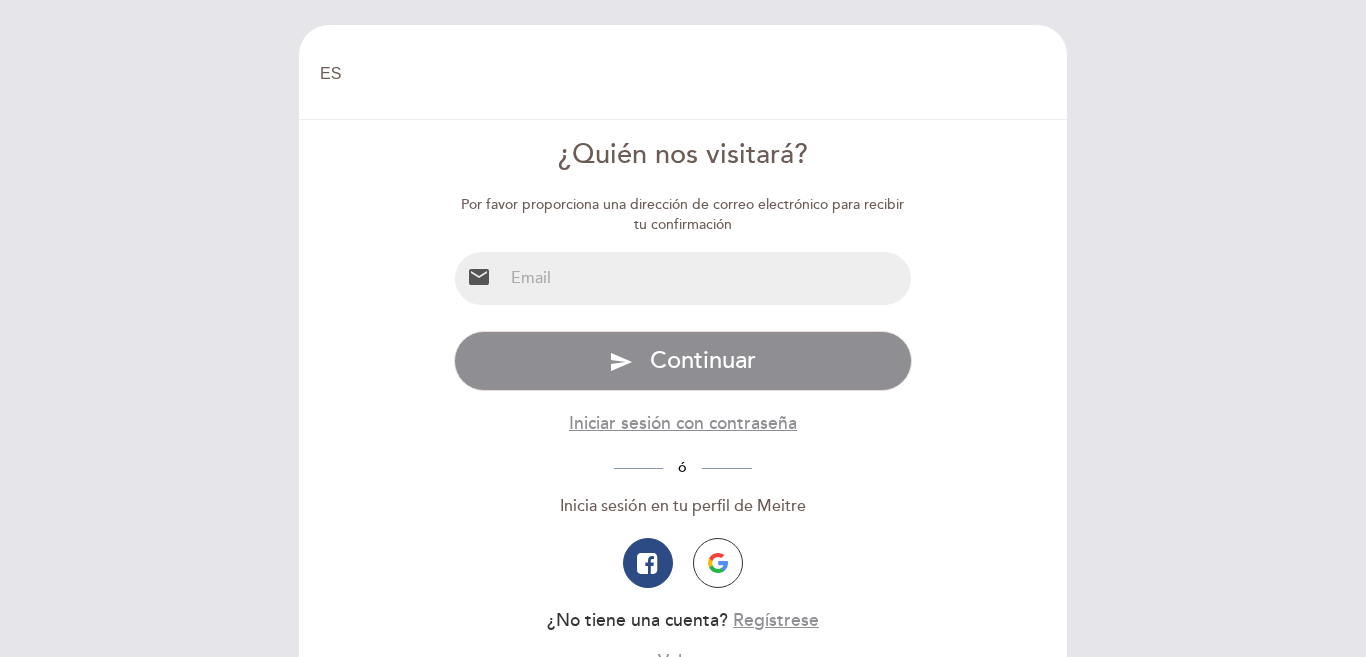 select on "es" 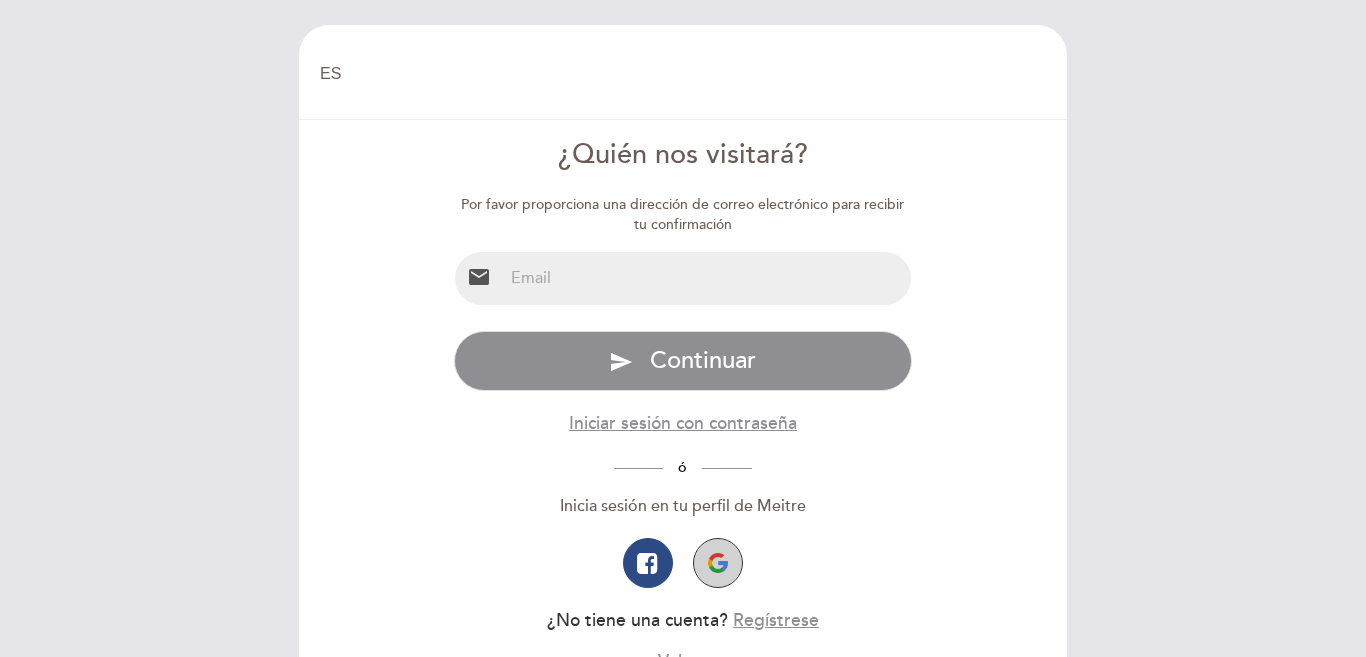 click at bounding box center (718, 563) 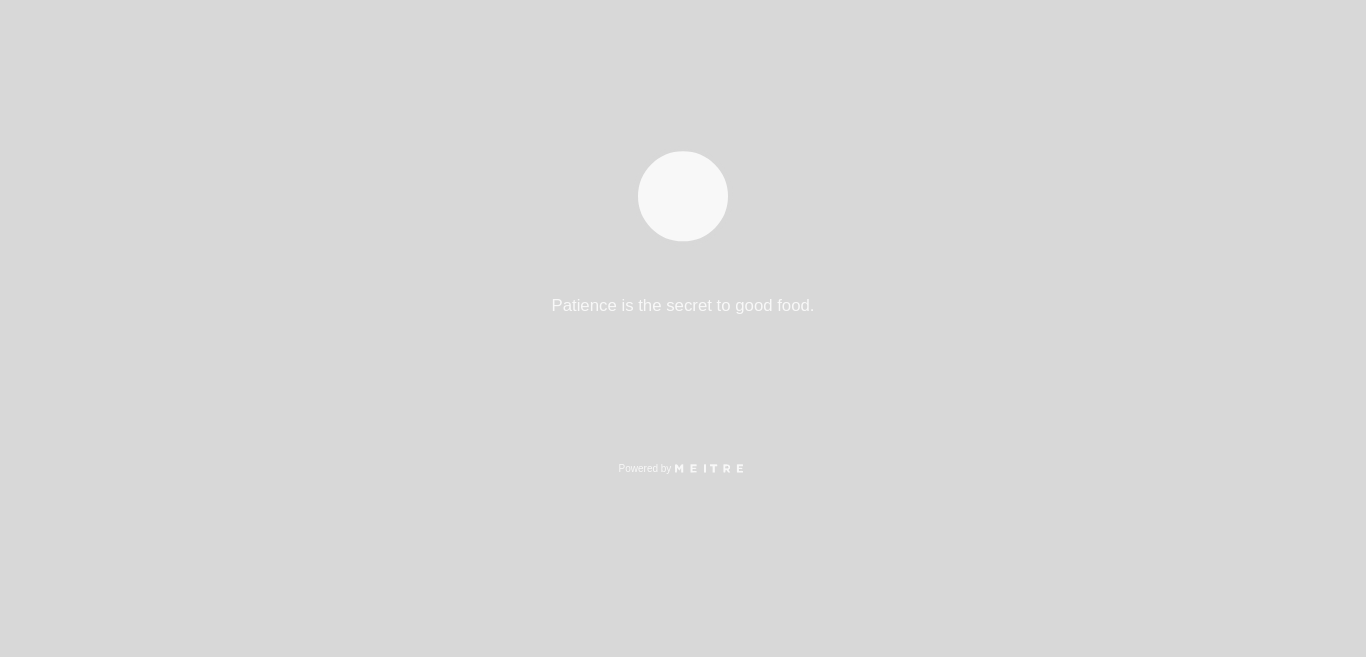 select on "es" 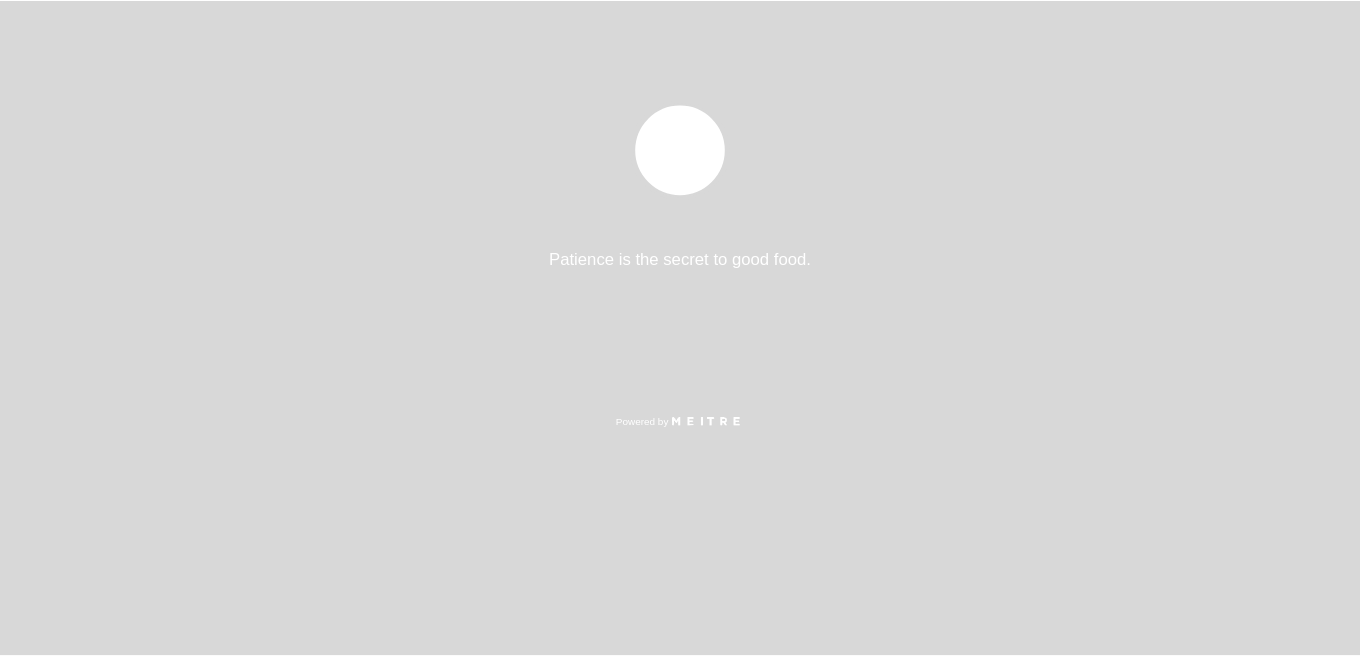 scroll, scrollTop: 0, scrollLeft: 0, axis: both 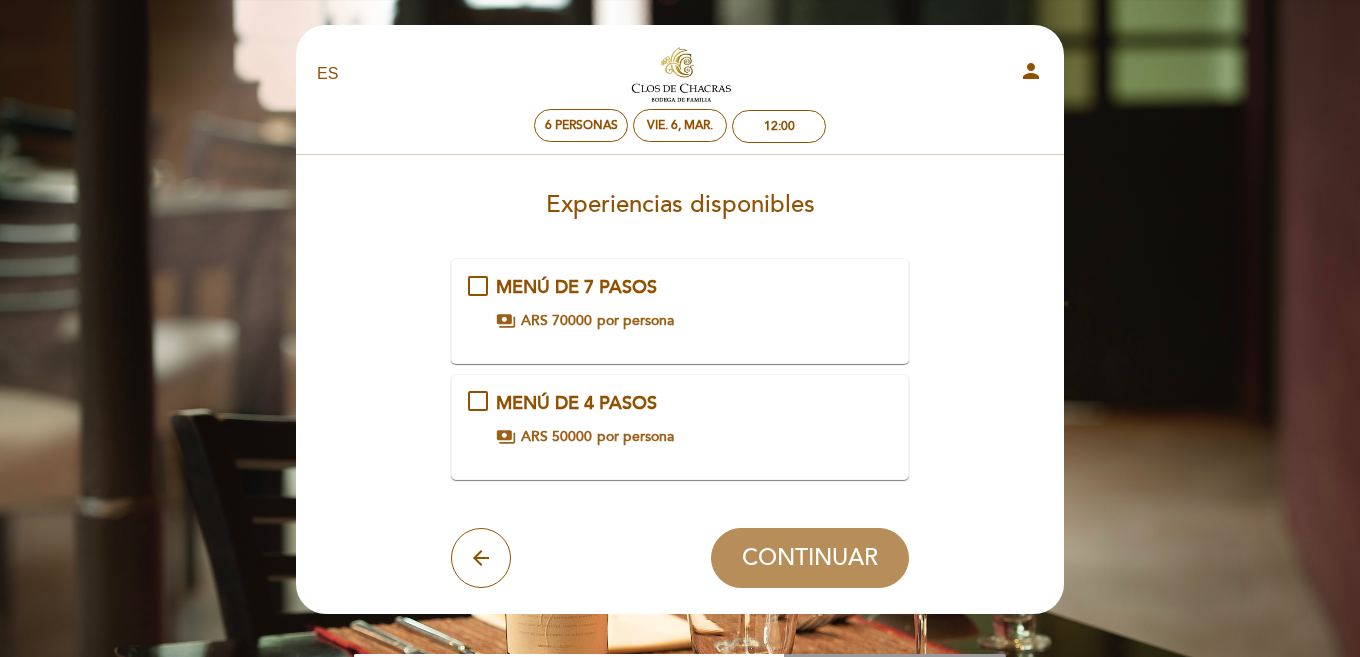 click on "payments
ARS 50000
por persona" at bounding box center [680, 419] 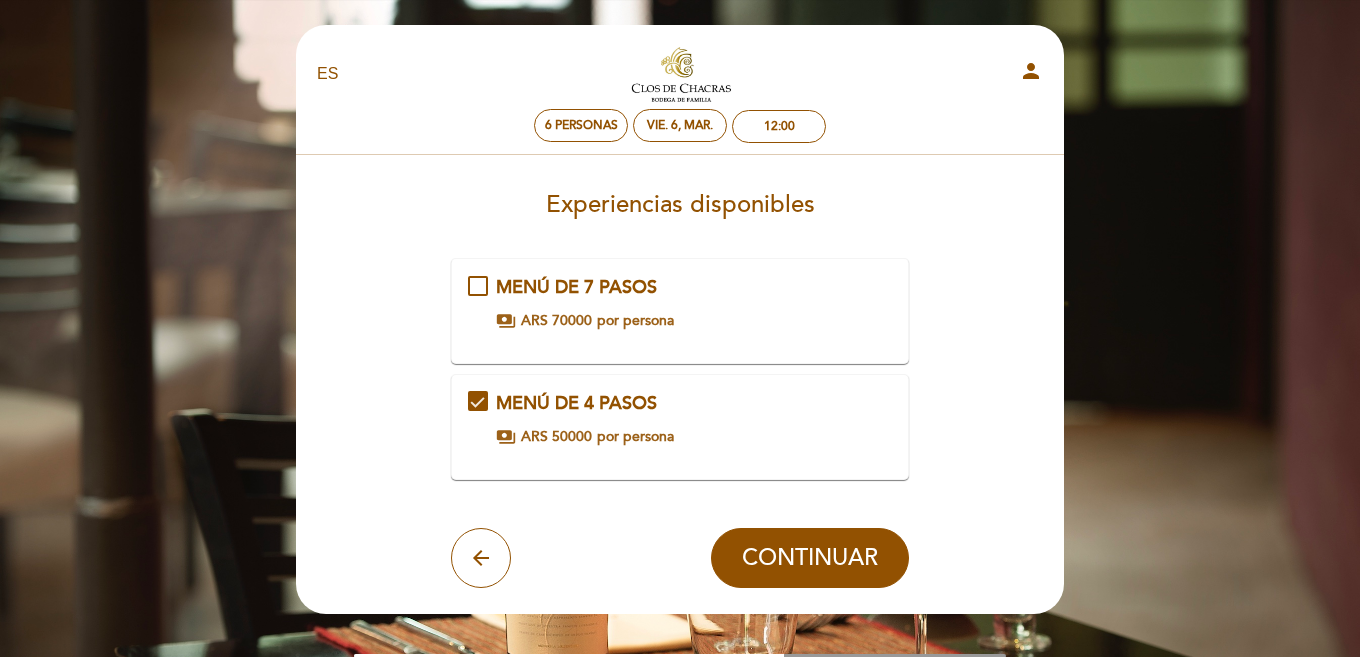 click on "MENÚ DE 4 PASOS" at bounding box center (576, 403) 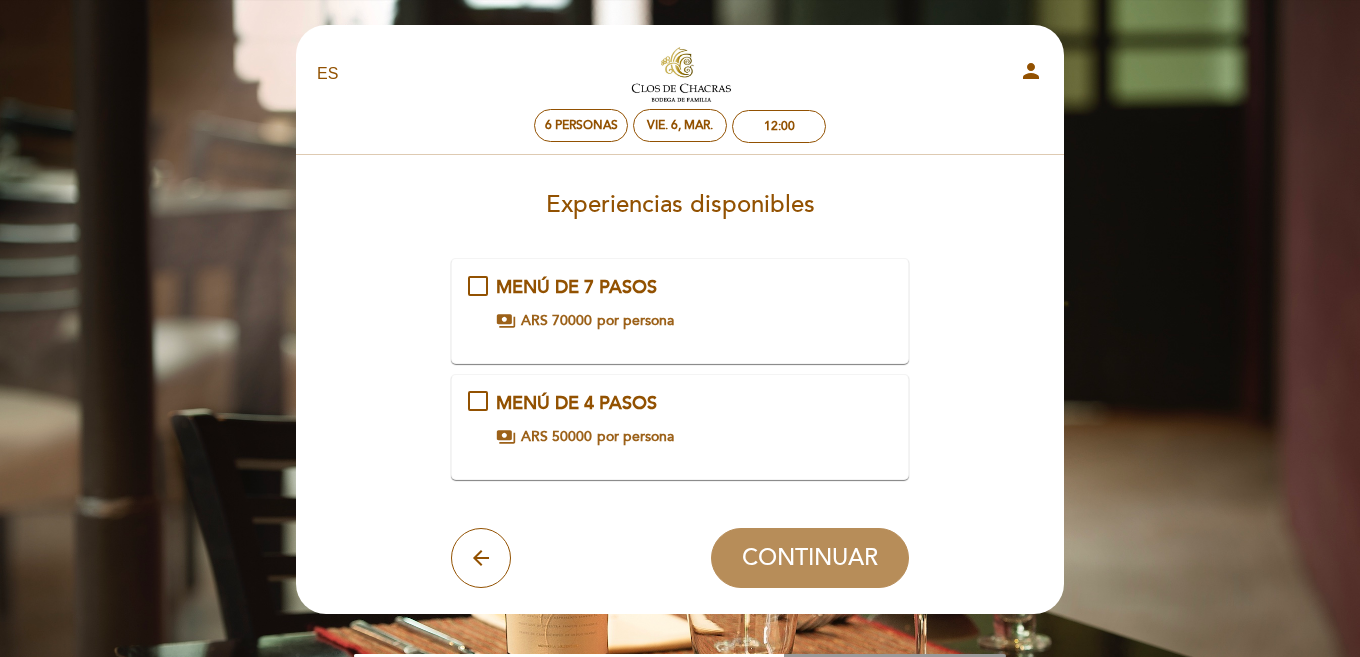 click on "MENÚ DE 4 PASOS" at bounding box center (576, 403) 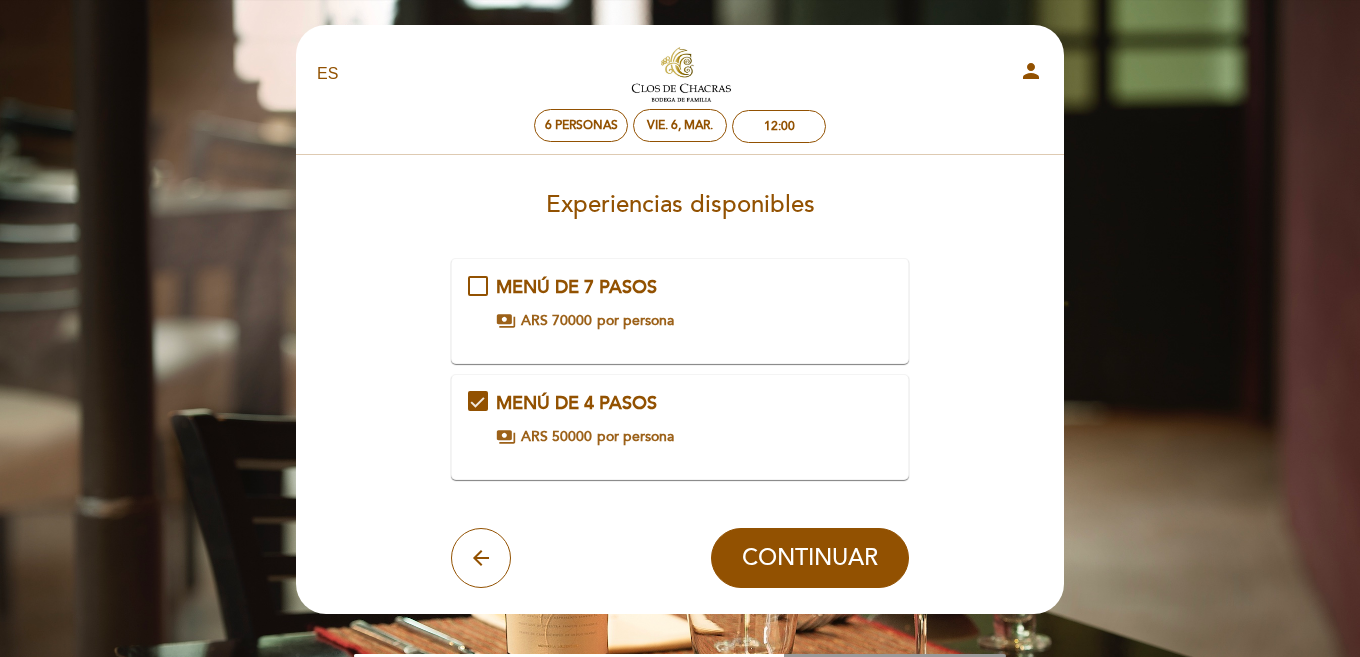 click on "payments
ARS 50000
por persona" at bounding box center [679, 437] 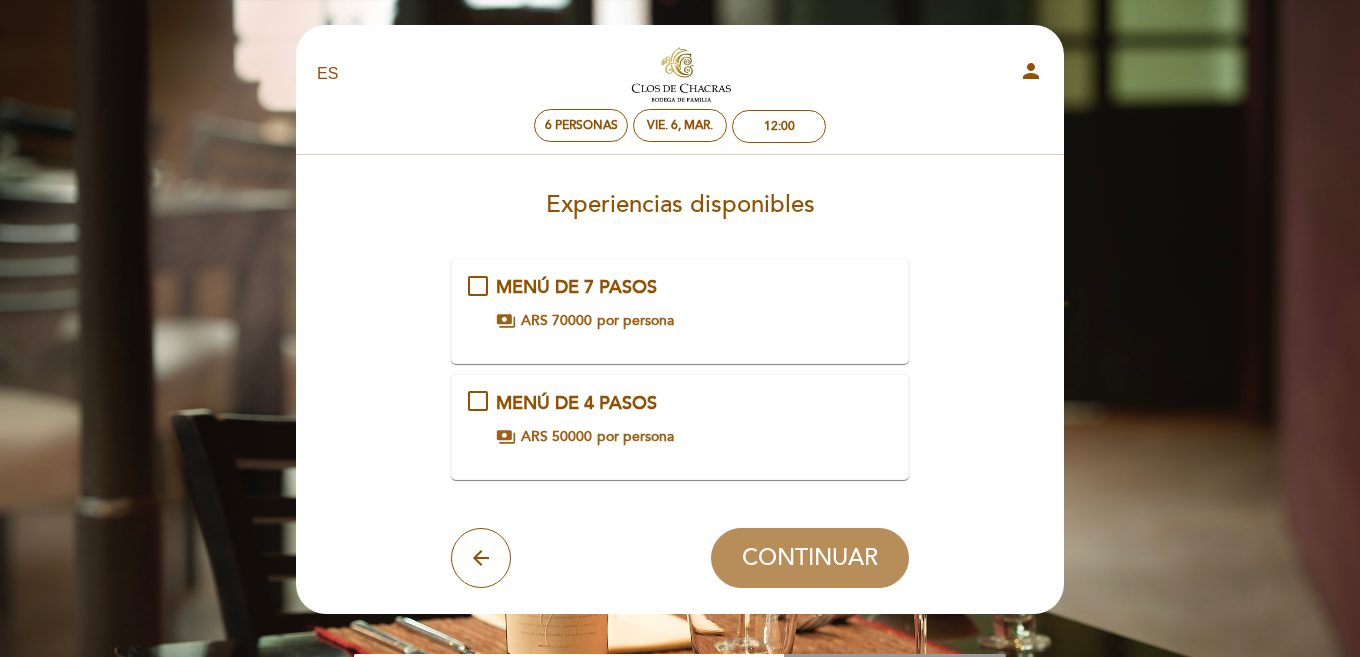 click on "payments
ARS 50000
por persona" at bounding box center [679, 437] 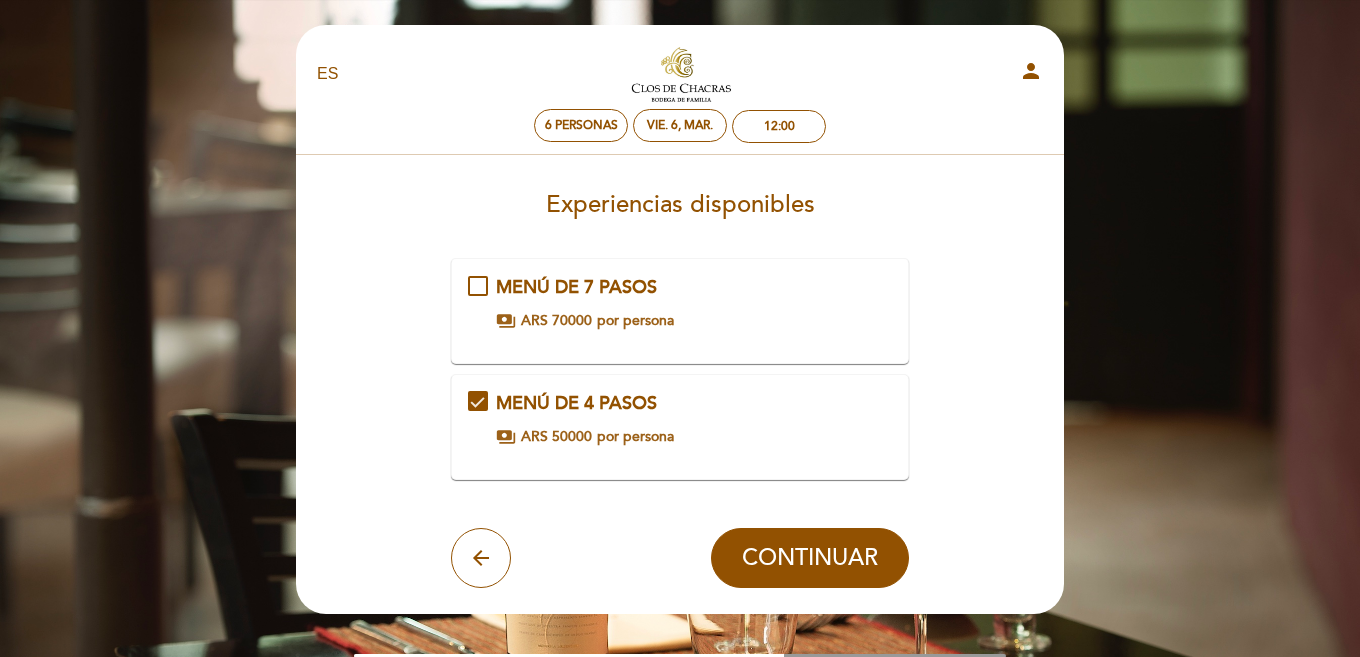 click on "CONTINUAR" at bounding box center (810, 558) 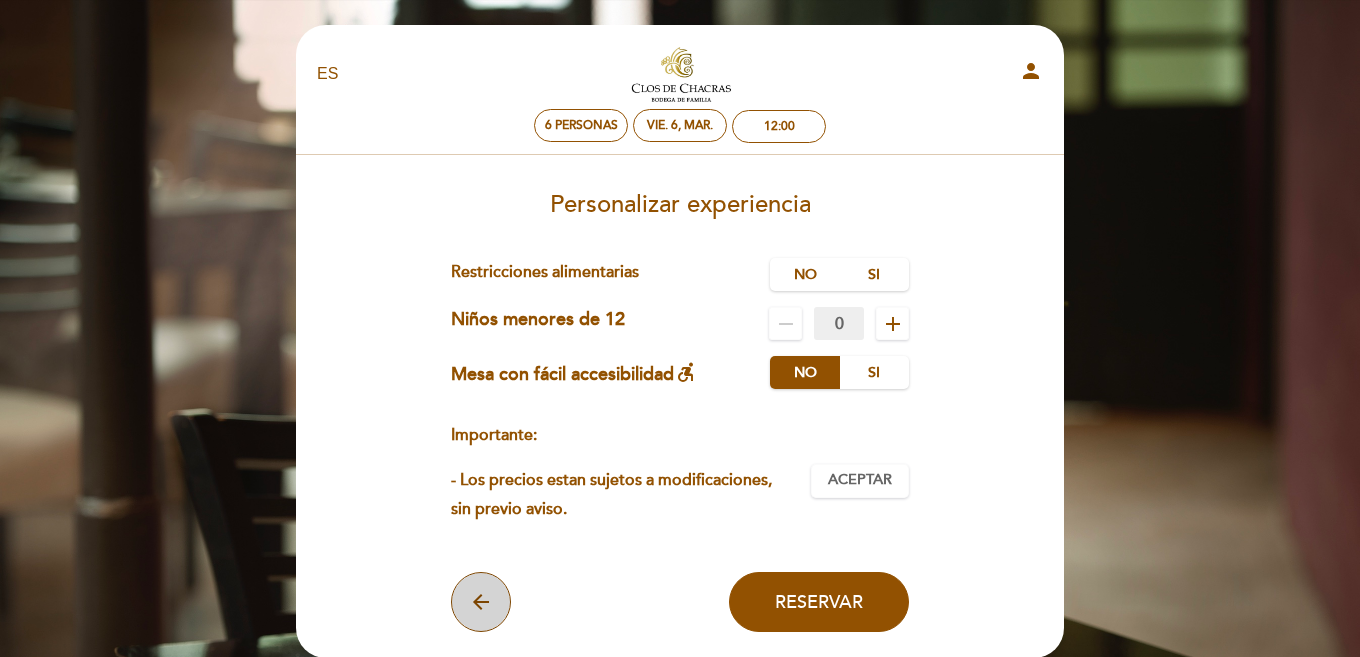 click on "arrow_back" at bounding box center (481, 602) 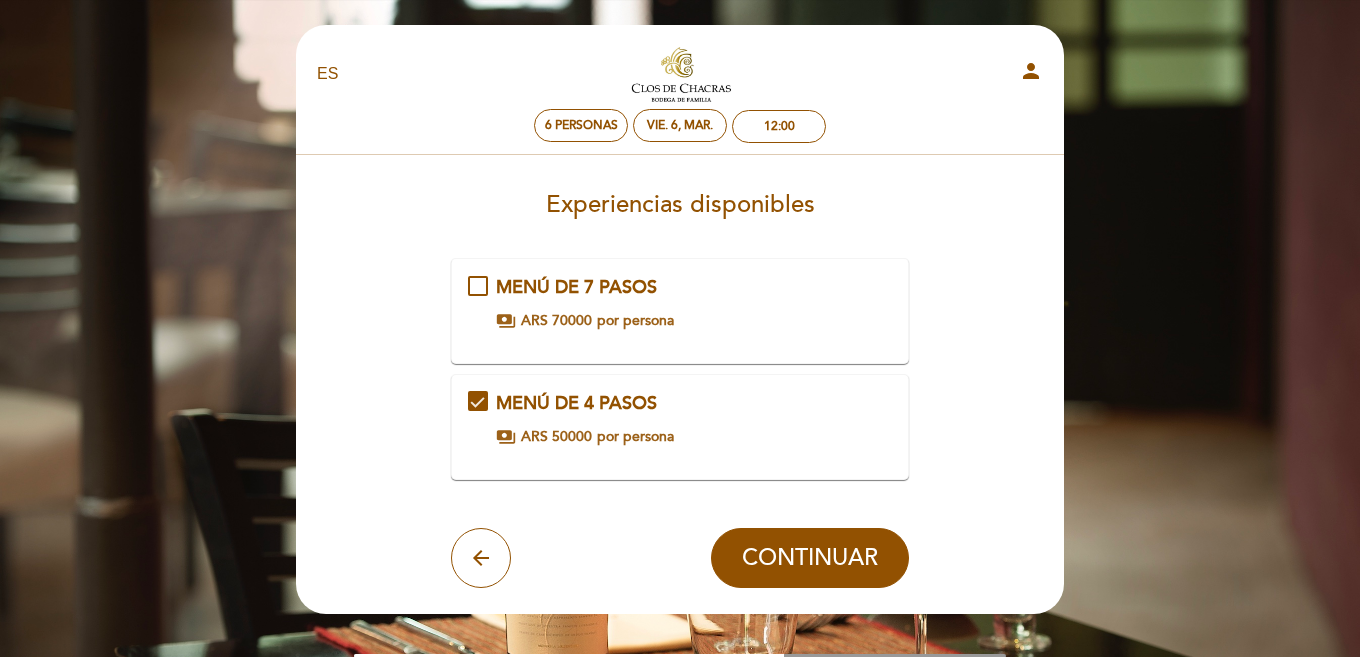 click on "MENÚ DE 4 PASOS" at bounding box center (576, 403) 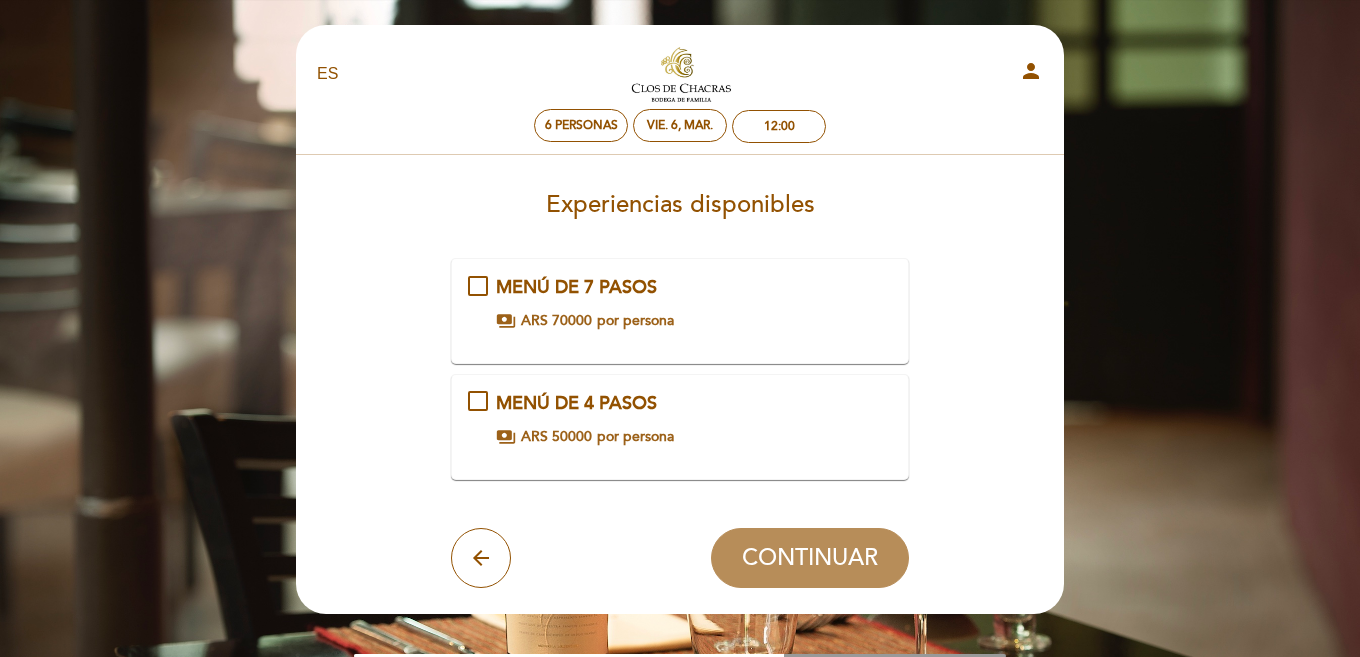 click on "MENÚ DE 4 PASOS" at bounding box center (576, 403) 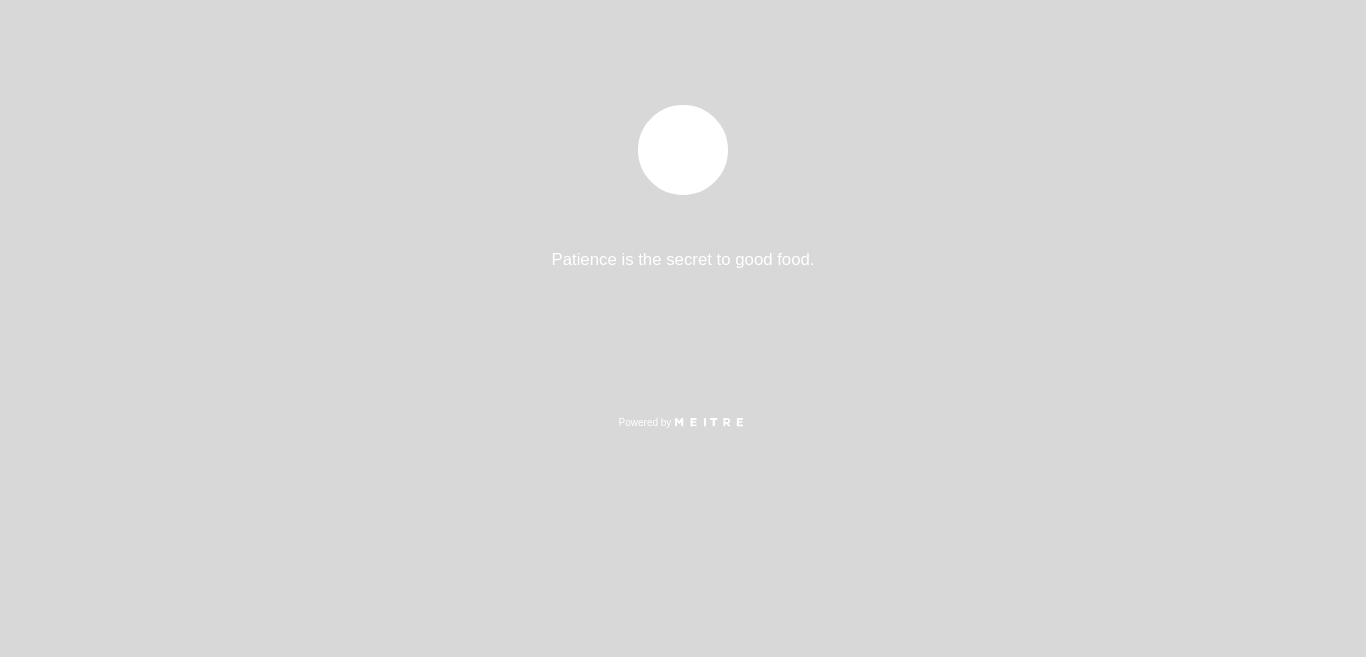 select on "es" 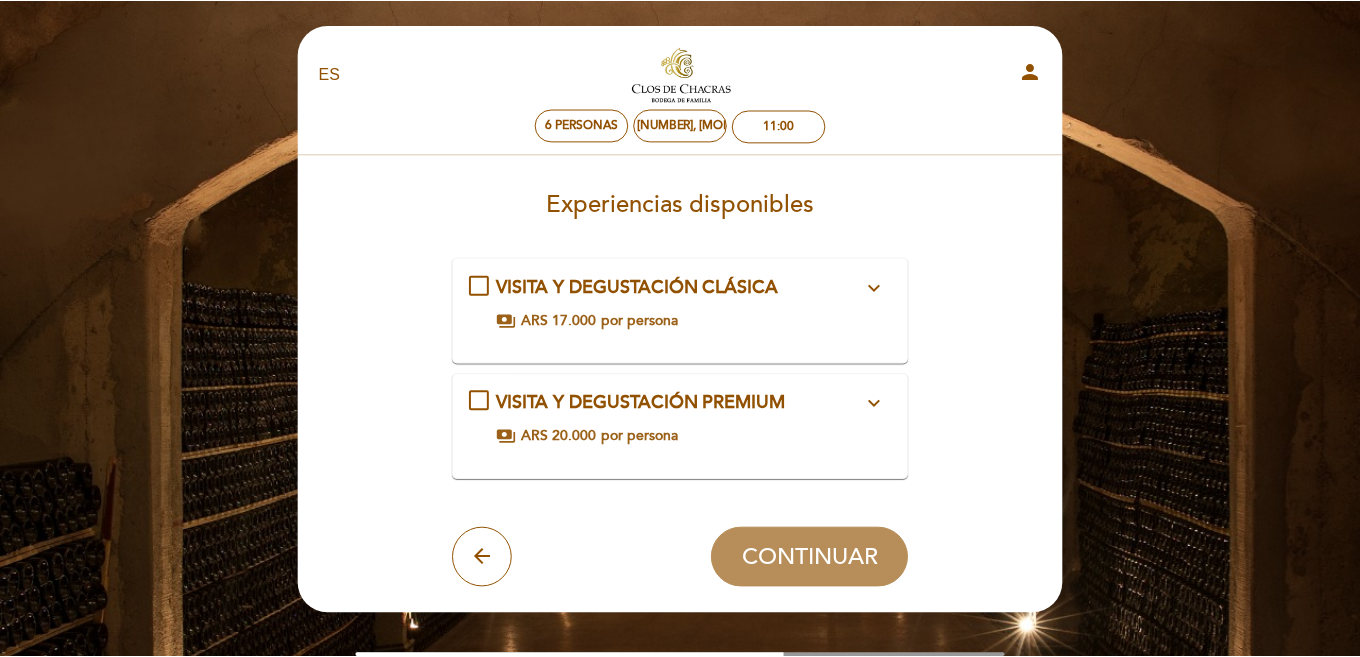 scroll, scrollTop: 0, scrollLeft: 0, axis: both 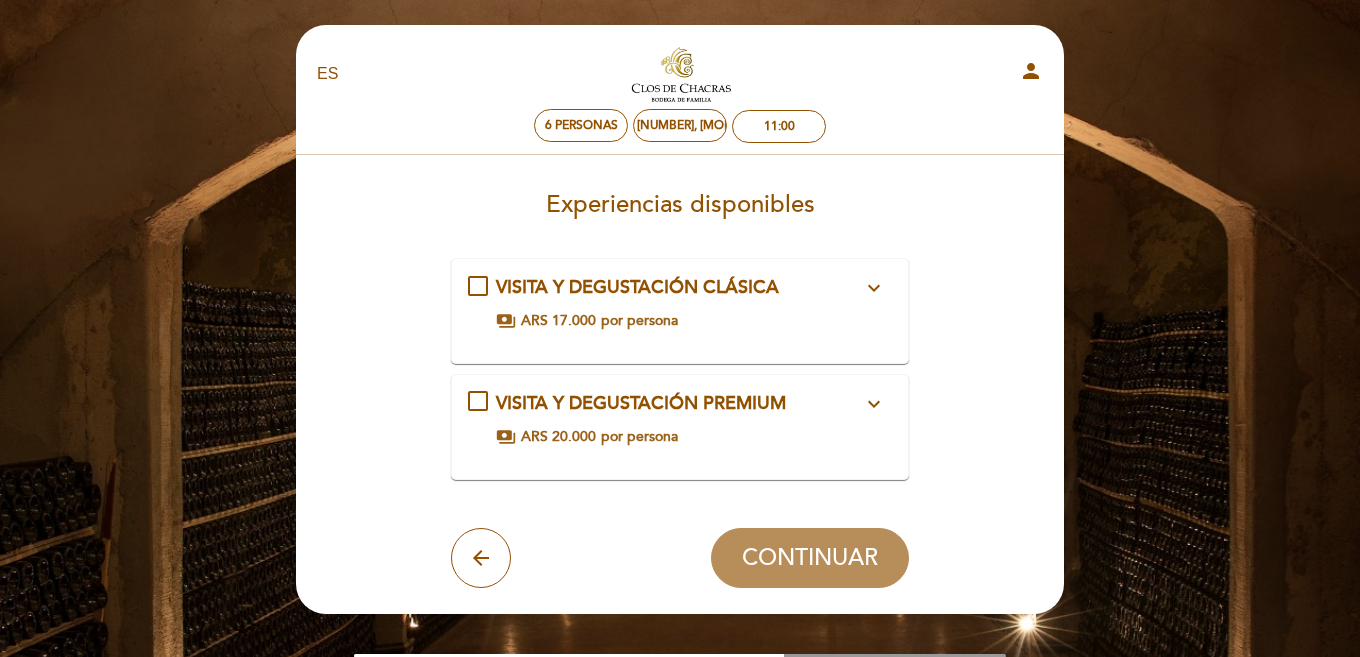 click on "payments
ARS 20.000
por persona" at bounding box center [679, 437] 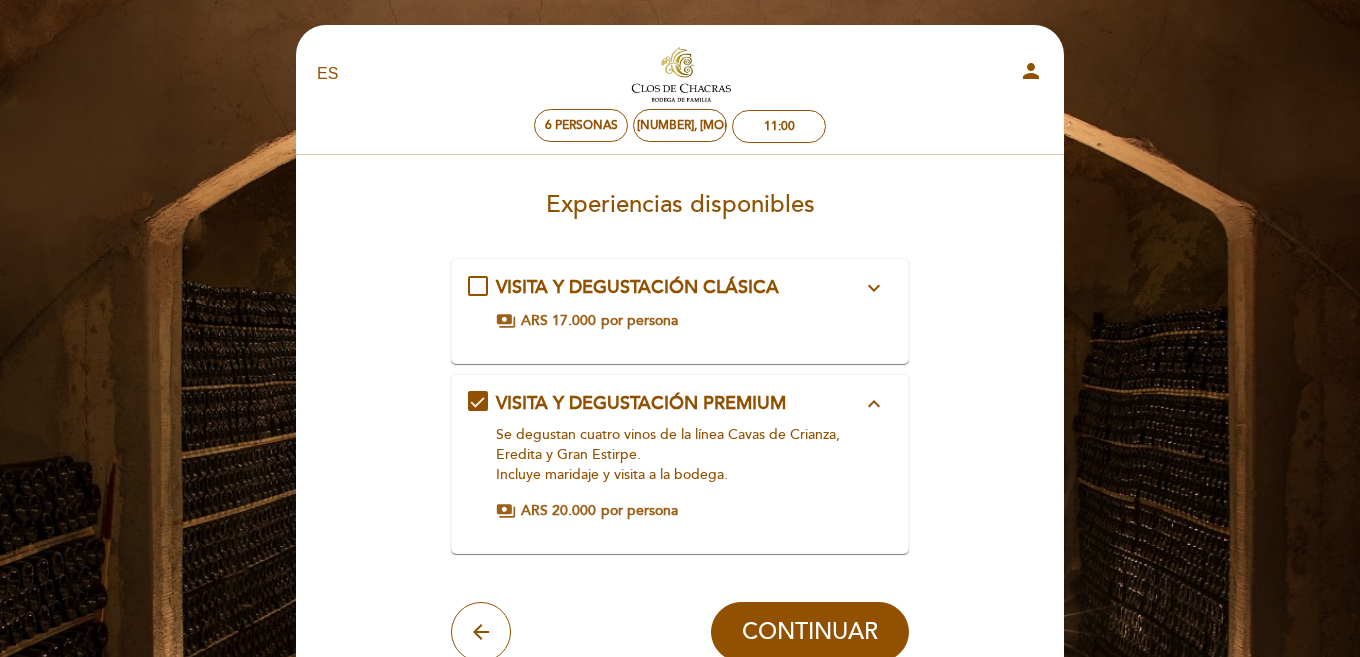 click on "VISITA Y DEGUSTACIÓN CLÁSICA
expand_more
Se degustan tres vinos de la línea Cavas de Crianza y Eredita; Y visita a la bodega.  No incluye maridaje.
payments
ARS 17.000
por persona" at bounding box center [680, 311] 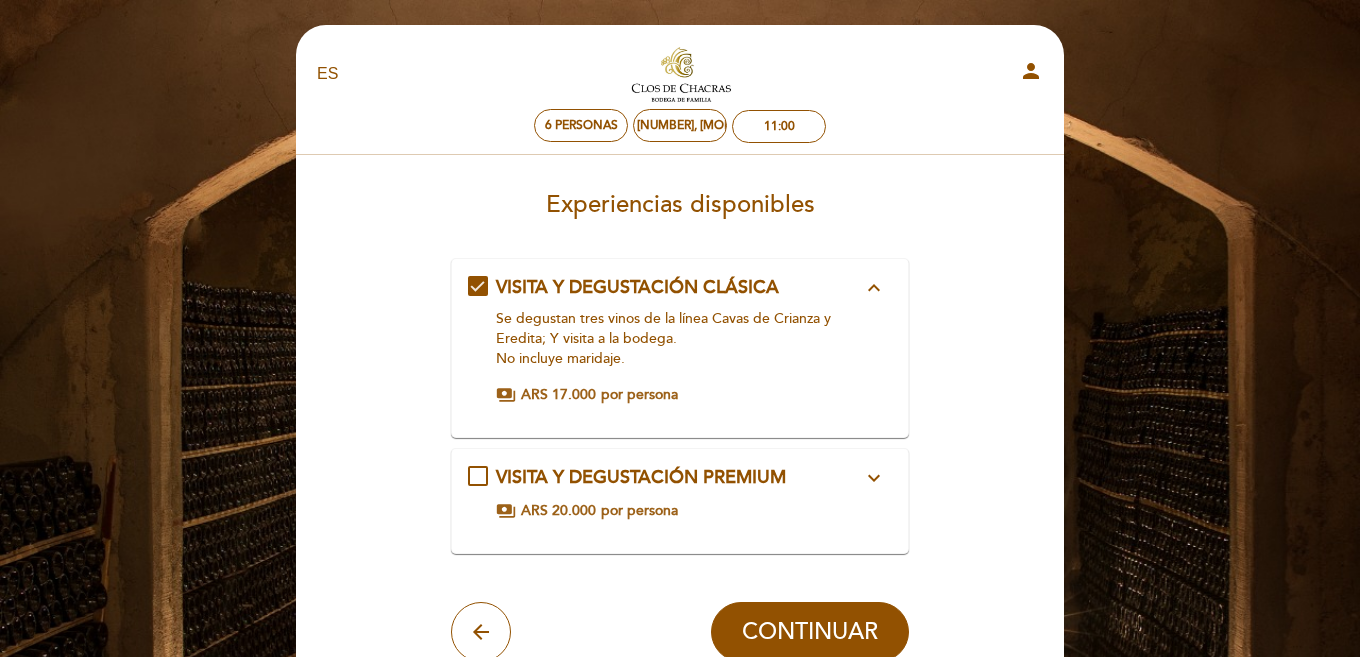click on "expand_less" at bounding box center (874, 288) 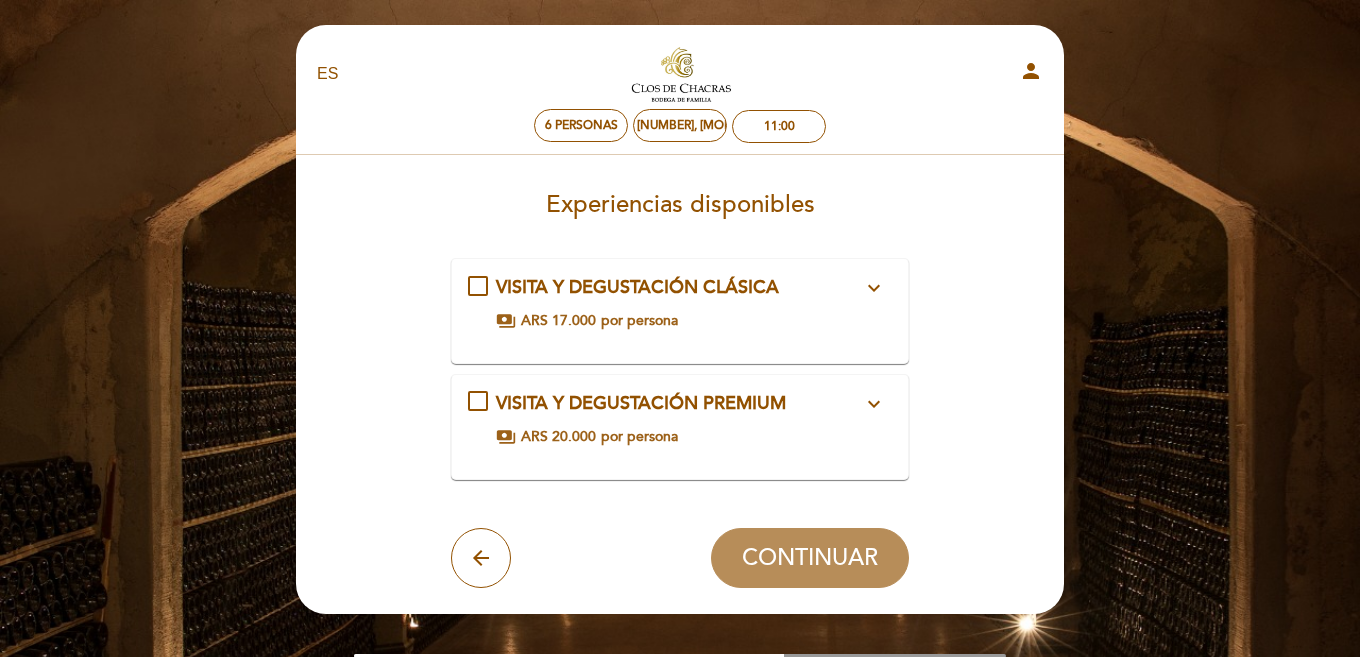 click on "VISITA Y DEGUSTACIÓN PREMIUM
expand_more
Se degustan cuatro vinos de la línea Cavas de Crianza, Eredita y Gran Estirpe. Incluye maridaje y visita a la bodega.
payments
ARS 20.000
por persona" at bounding box center [680, 419] 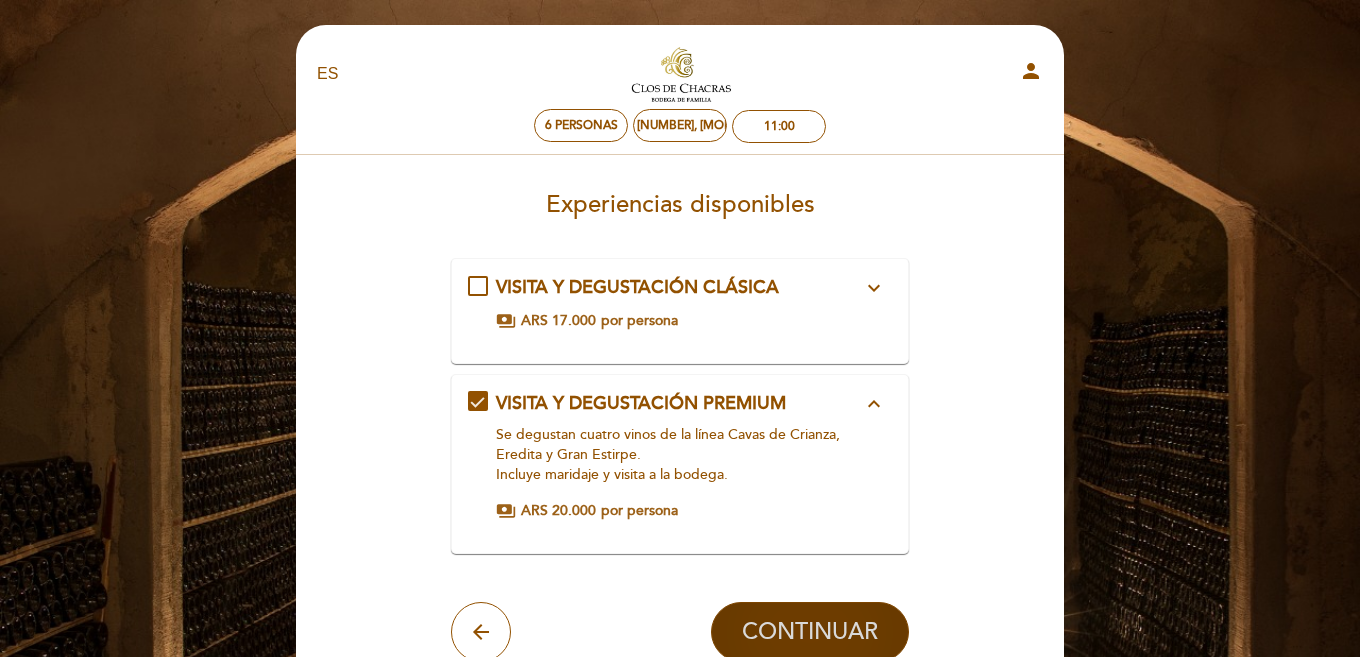 click on "CONTINUAR" at bounding box center [810, 632] 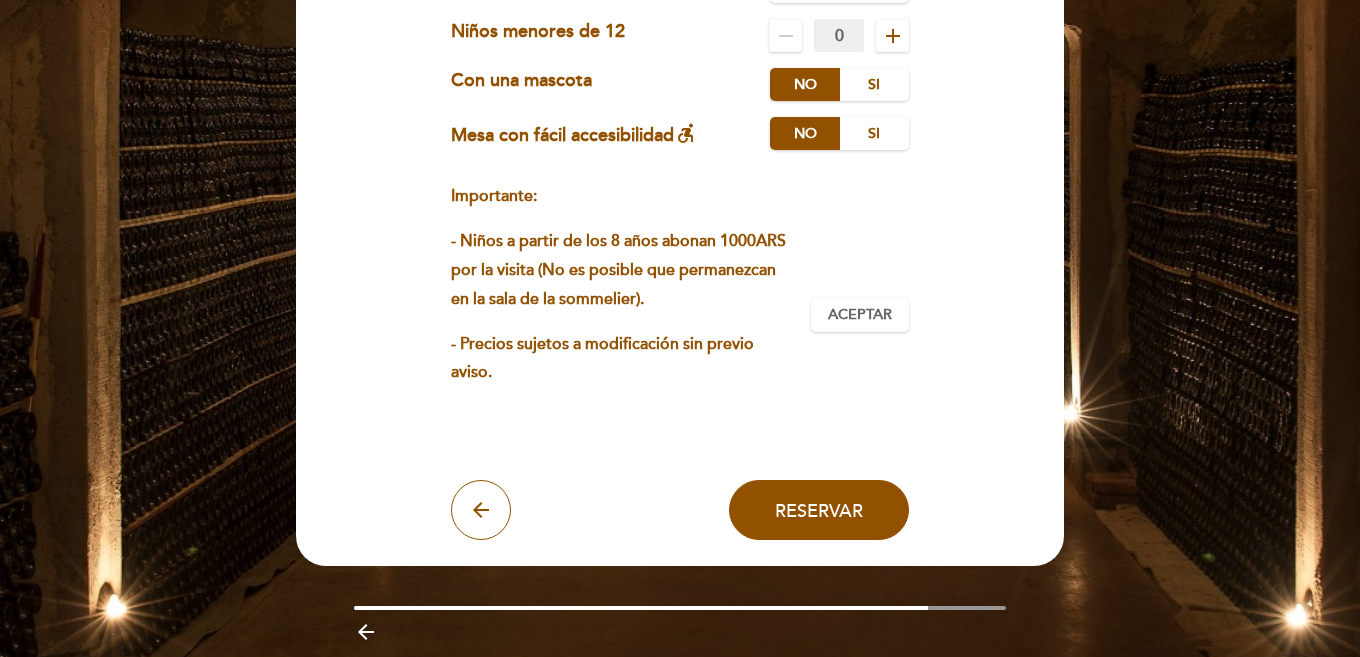 scroll, scrollTop: 300, scrollLeft: 0, axis: vertical 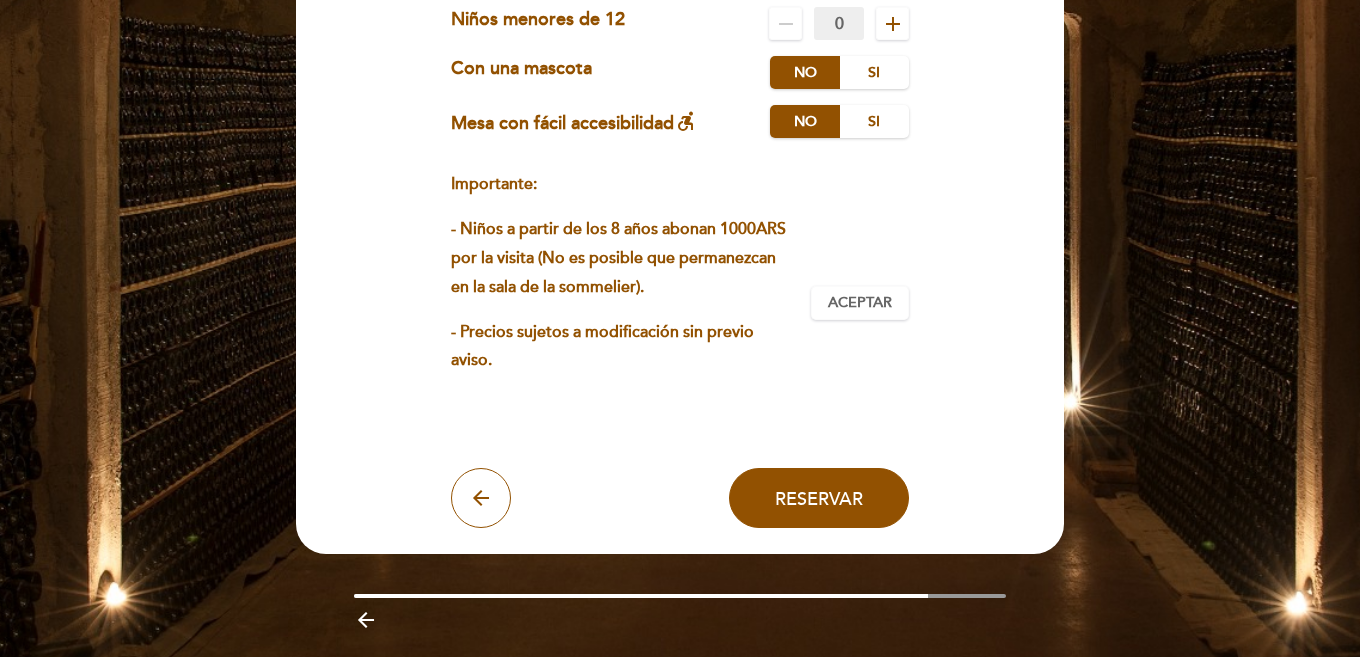 click on "Cargo por servicio :
0 % Nothing selected   0 % 15 % 18 % 20 %
Restricciones alimentarias
No
Si
Niños menores de 12
remove
0
add" at bounding box center (680, 243) 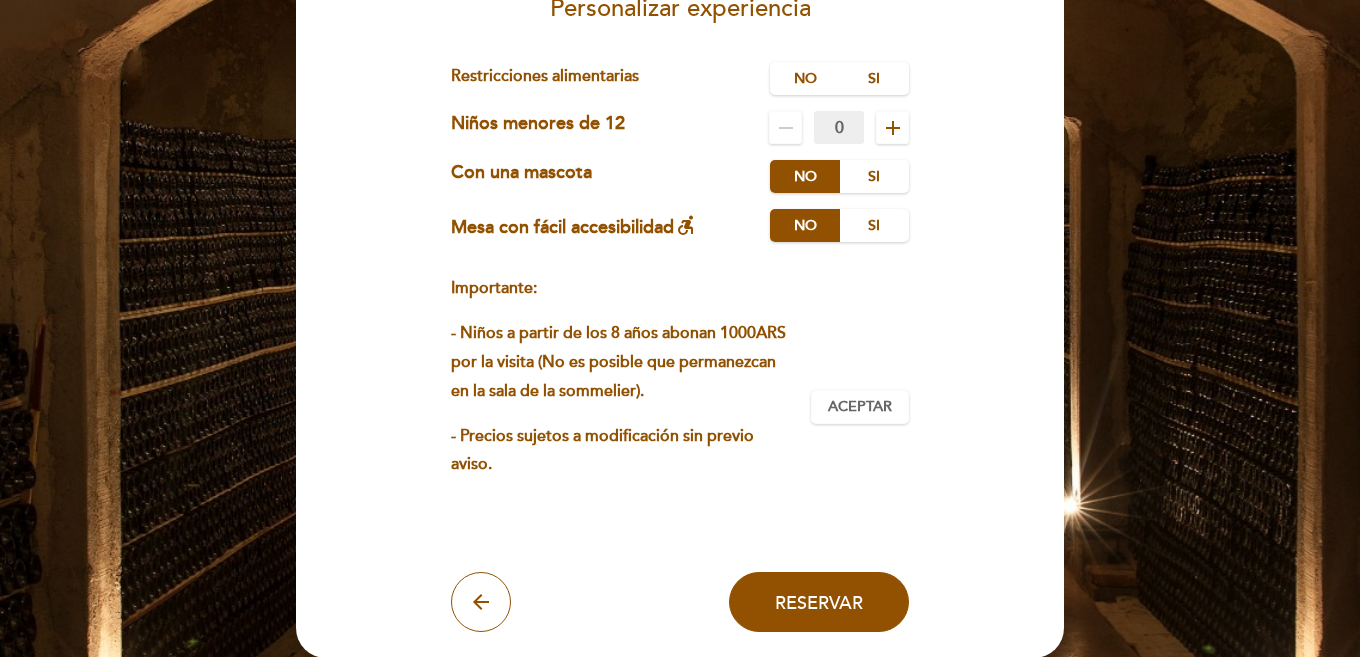 scroll, scrollTop: 200, scrollLeft: 0, axis: vertical 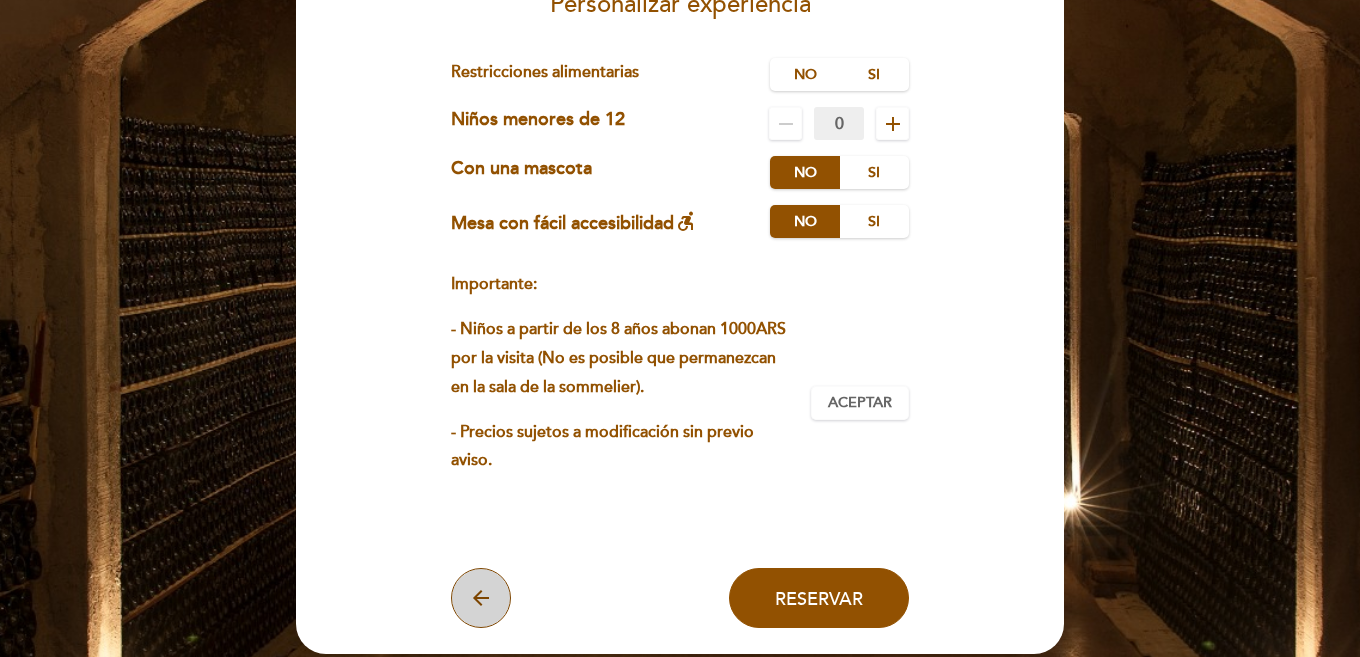 click on "arrow_back" at bounding box center (481, 598) 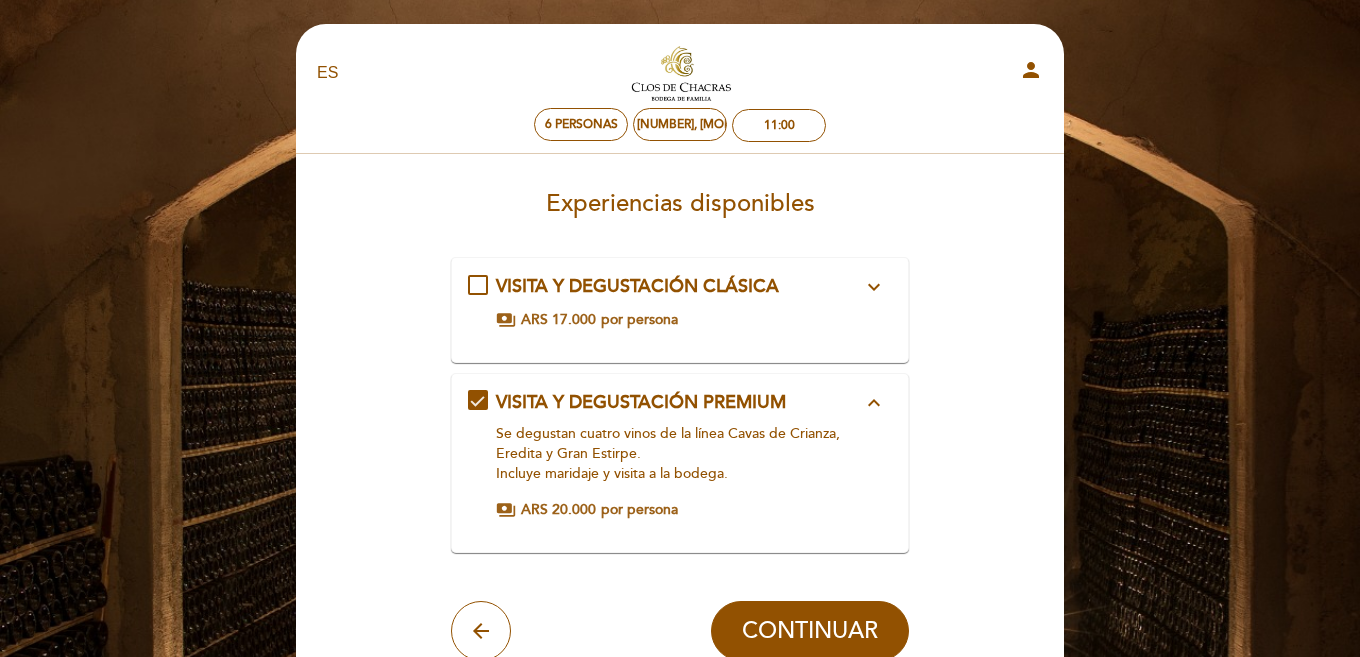 scroll, scrollTop: 0, scrollLeft: 0, axis: both 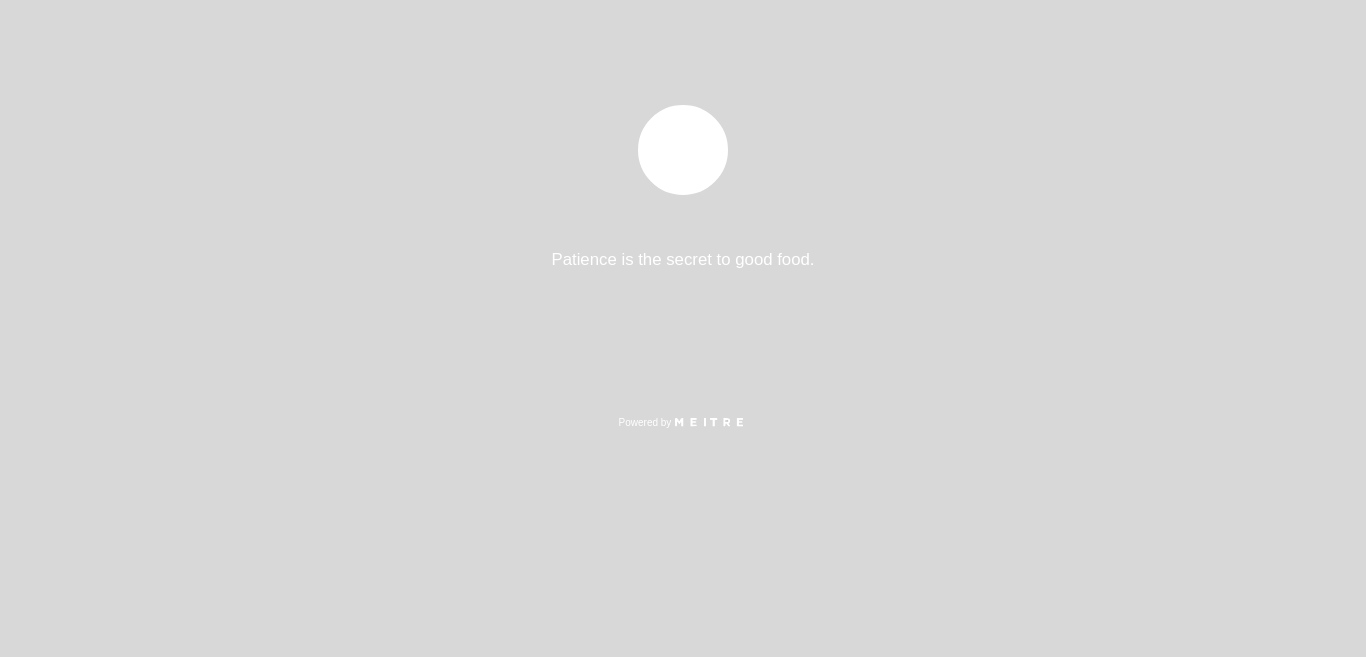 select on "es" 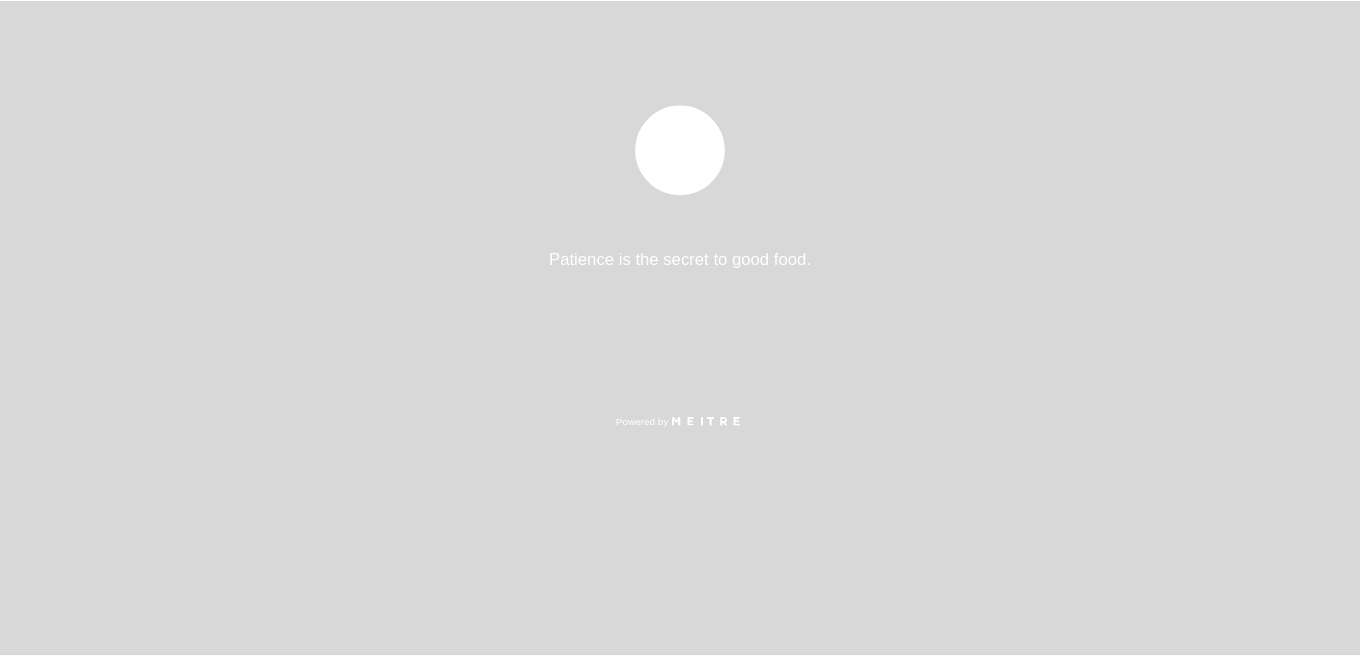 scroll, scrollTop: 0, scrollLeft: 0, axis: both 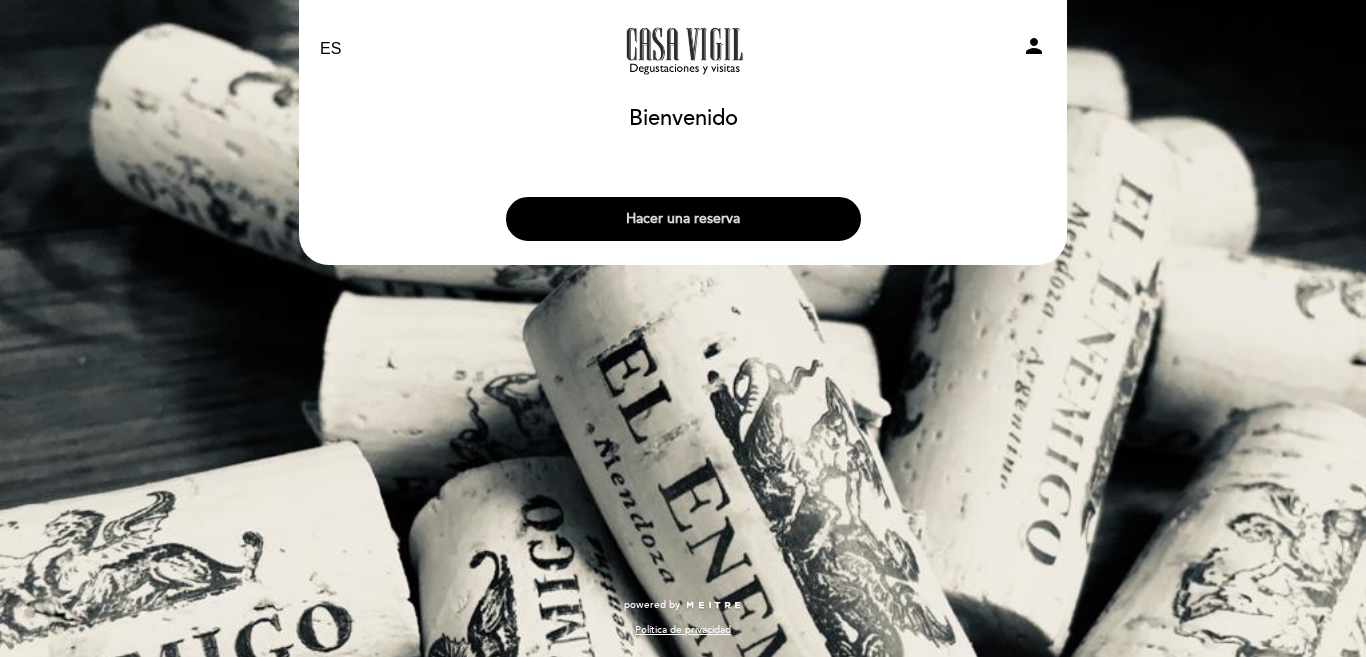click on "Hacer una reserva" at bounding box center [683, 219] 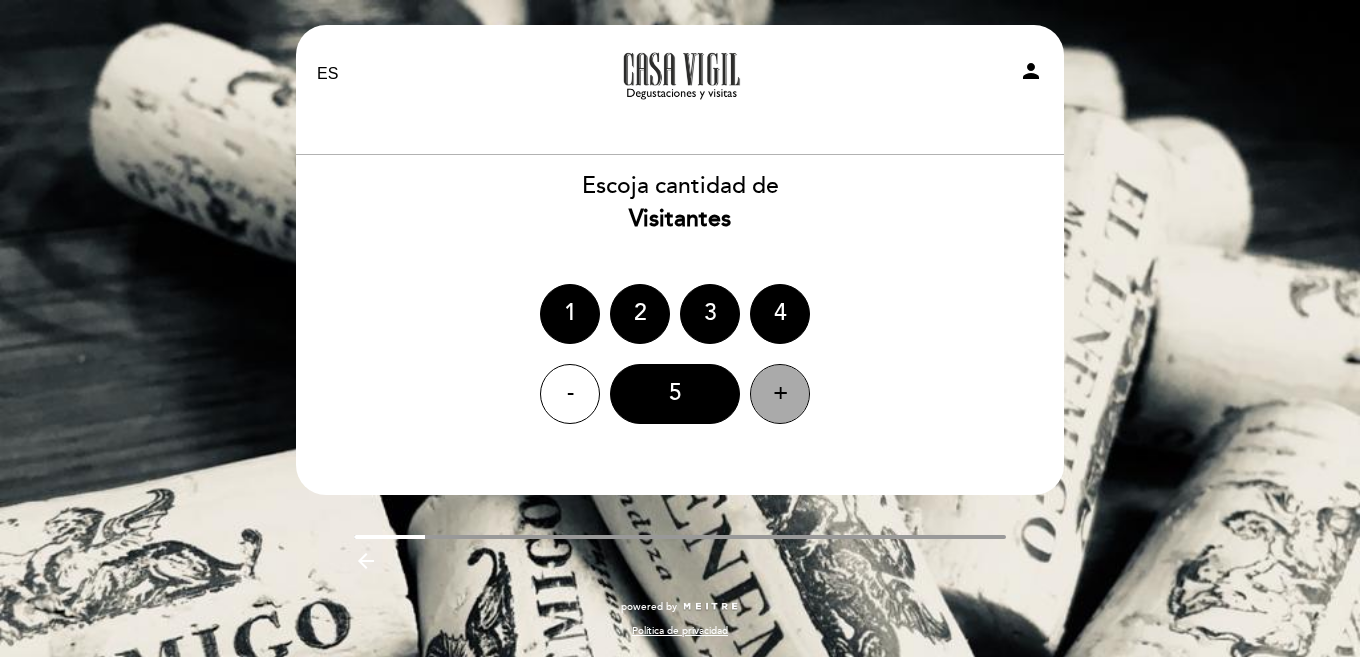 click on "+" at bounding box center [780, 394] 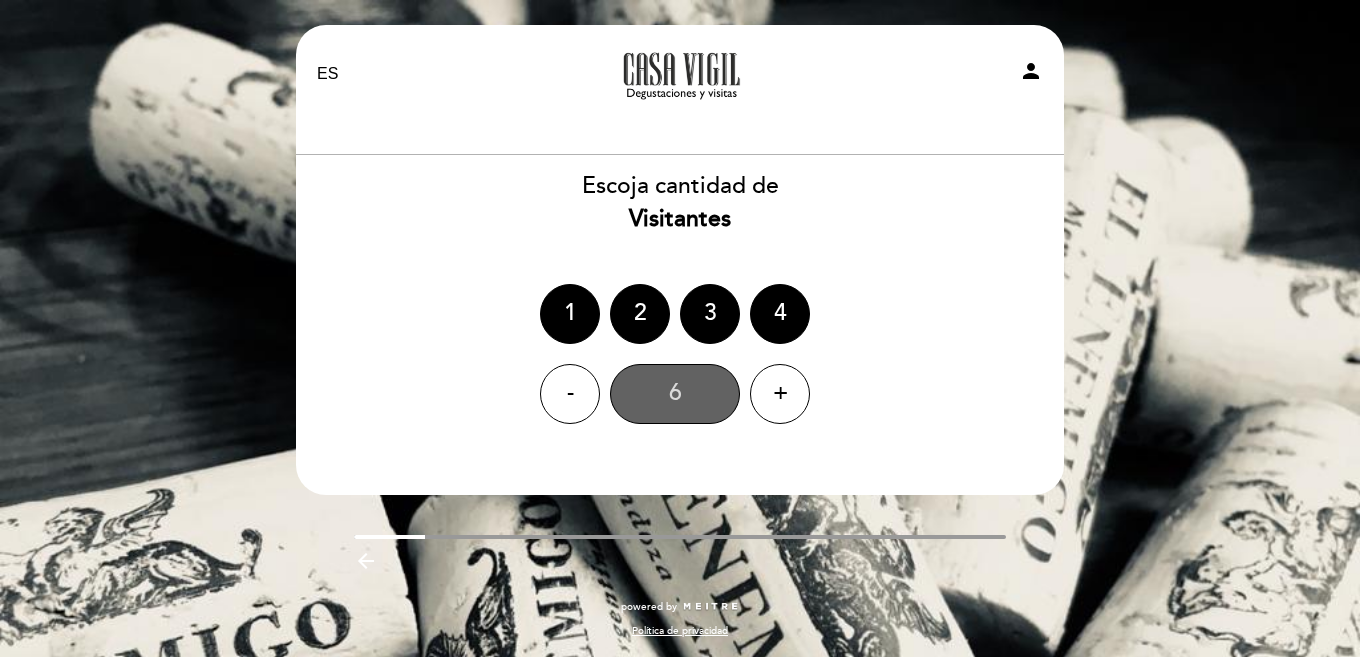 click on "6" at bounding box center [675, 394] 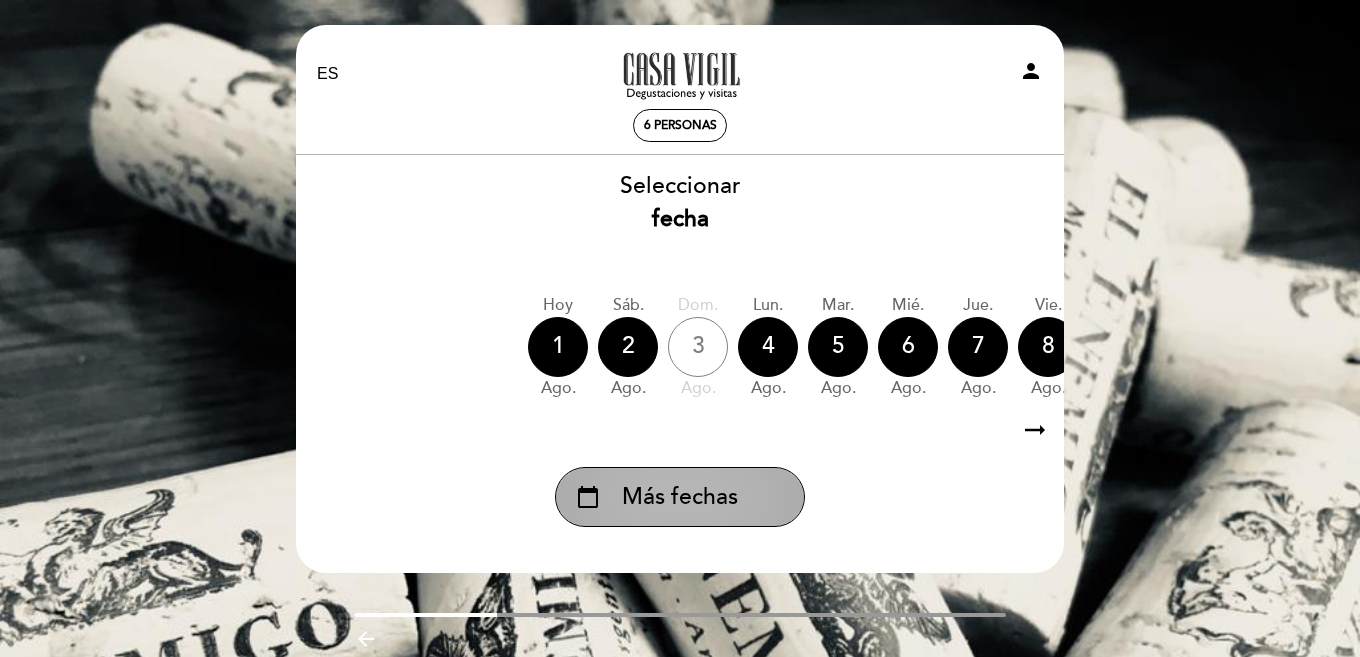 click on "calendar_today
Más fechas" at bounding box center [680, 497] 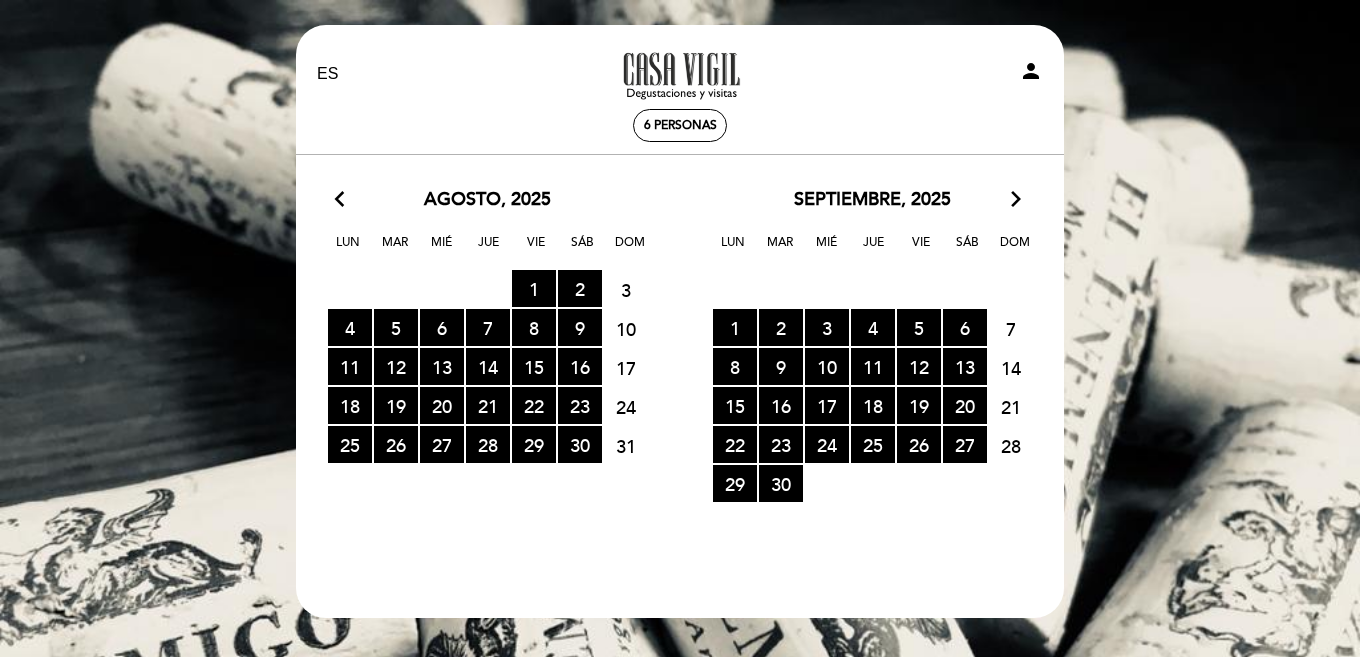 click on "arrow_forward_ios" at bounding box center [1016, 200] 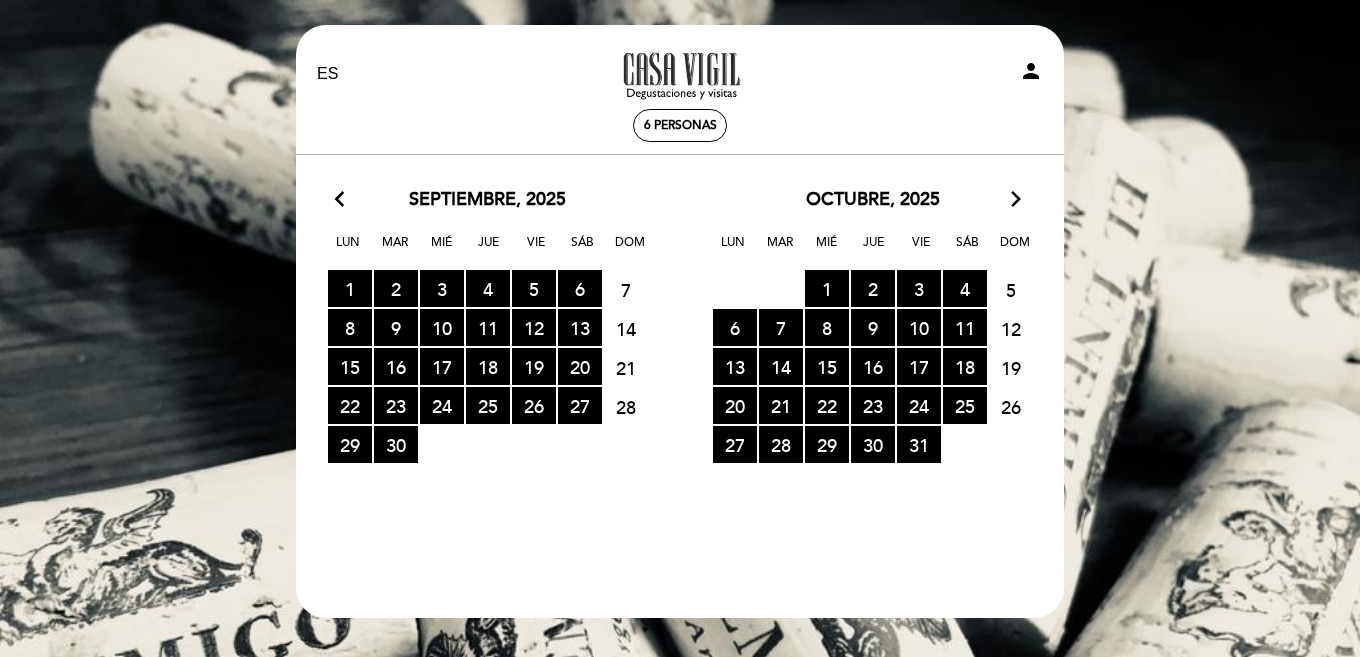 click on "arrow_forward_ios" at bounding box center (1016, 200) 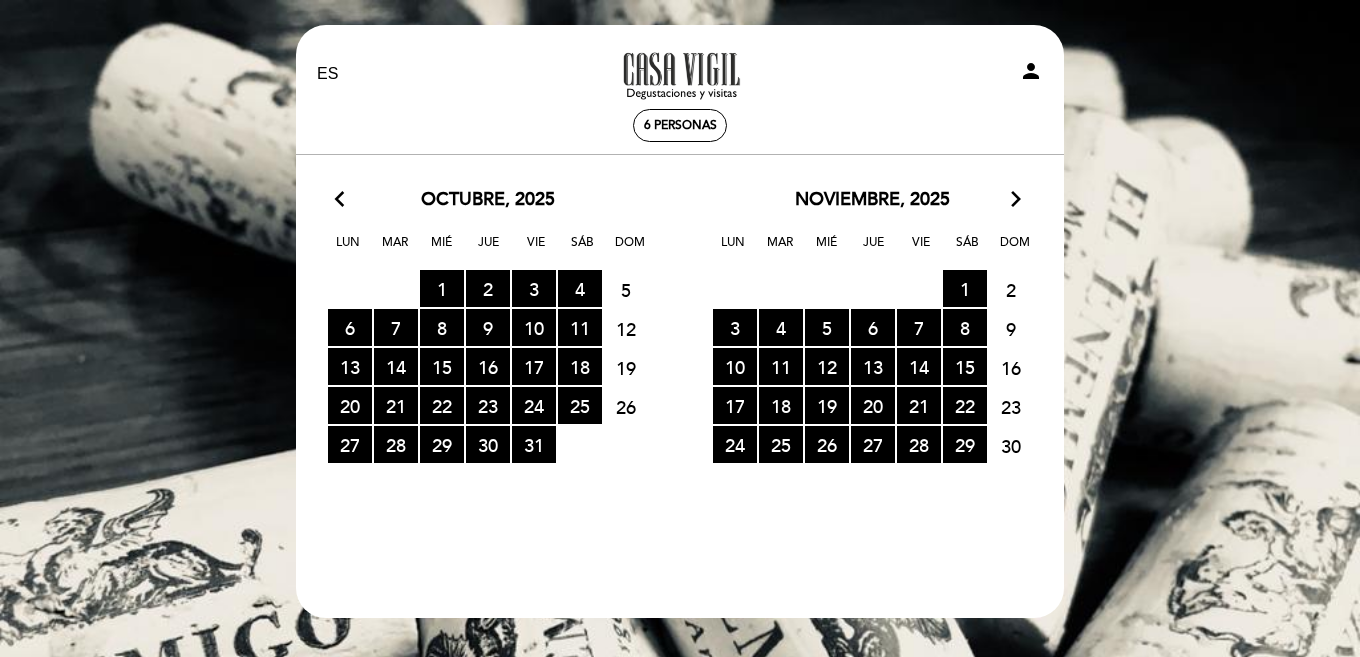 click on "arrow_forward_ios" at bounding box center (1016, 200) 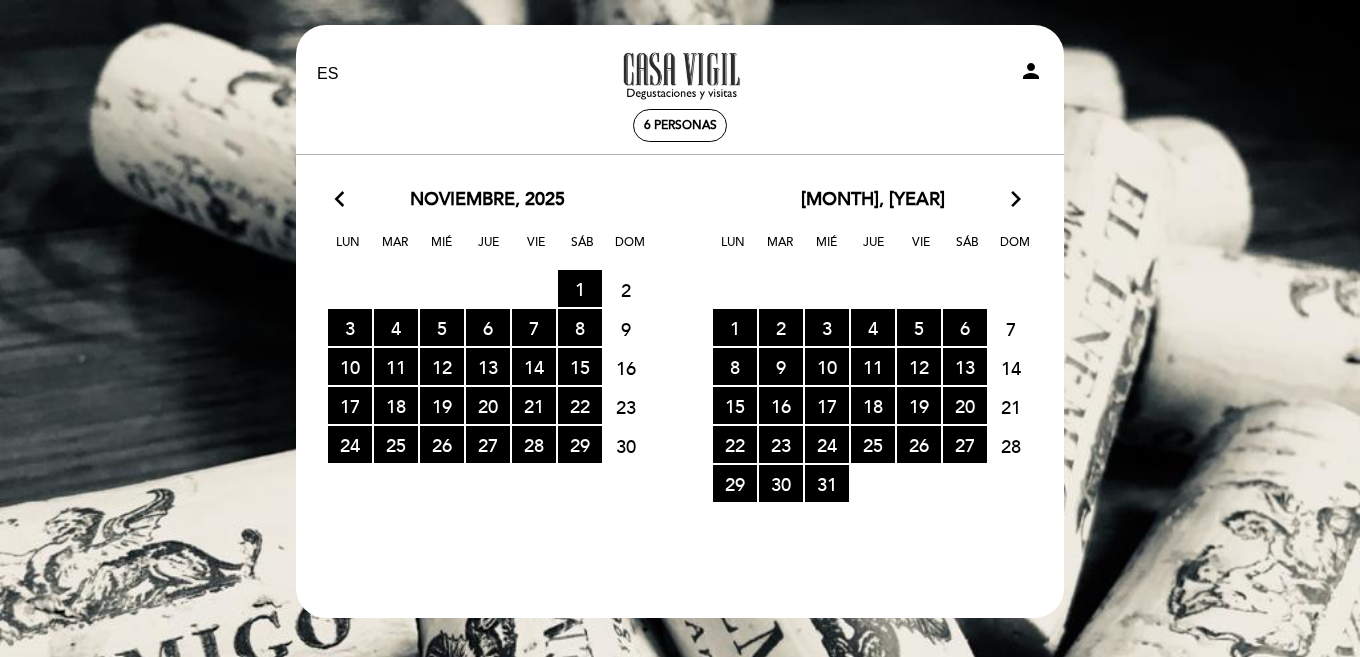 click on "arrow_forward_ios" at bounding box center (1016, 200) 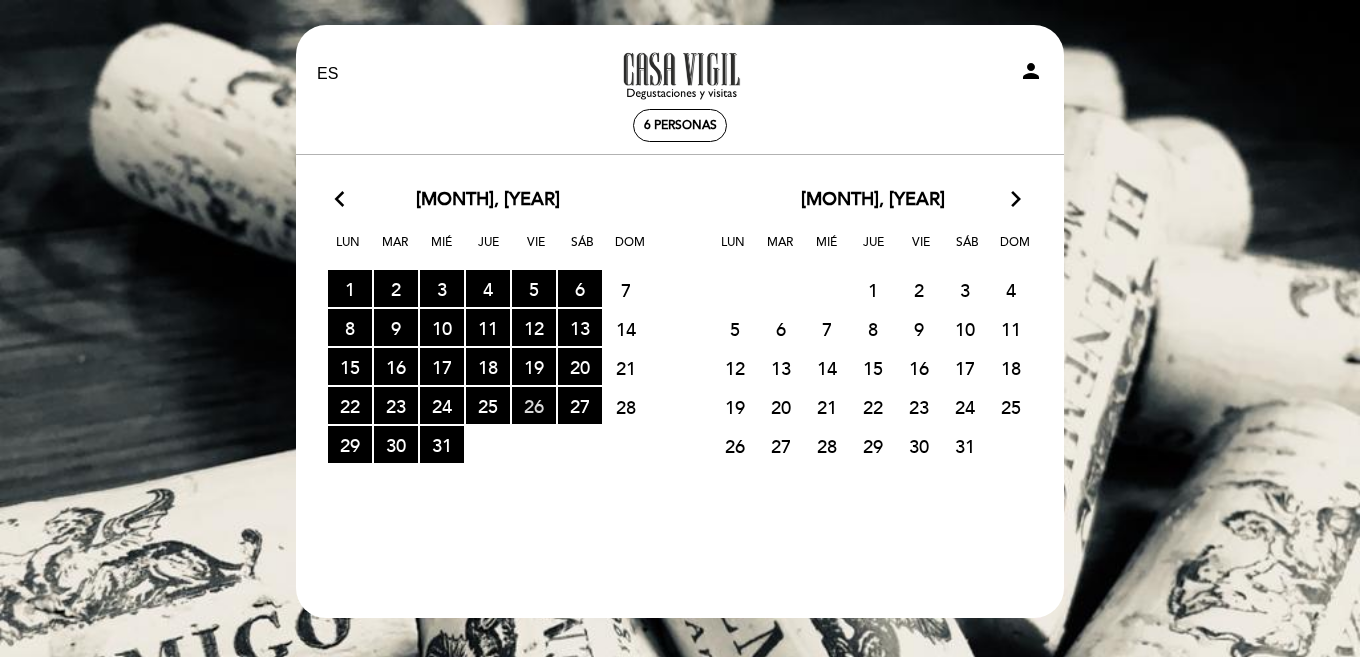 click on "26
RESERVAS DISPONIBLES" at bounding box center (534, 405) 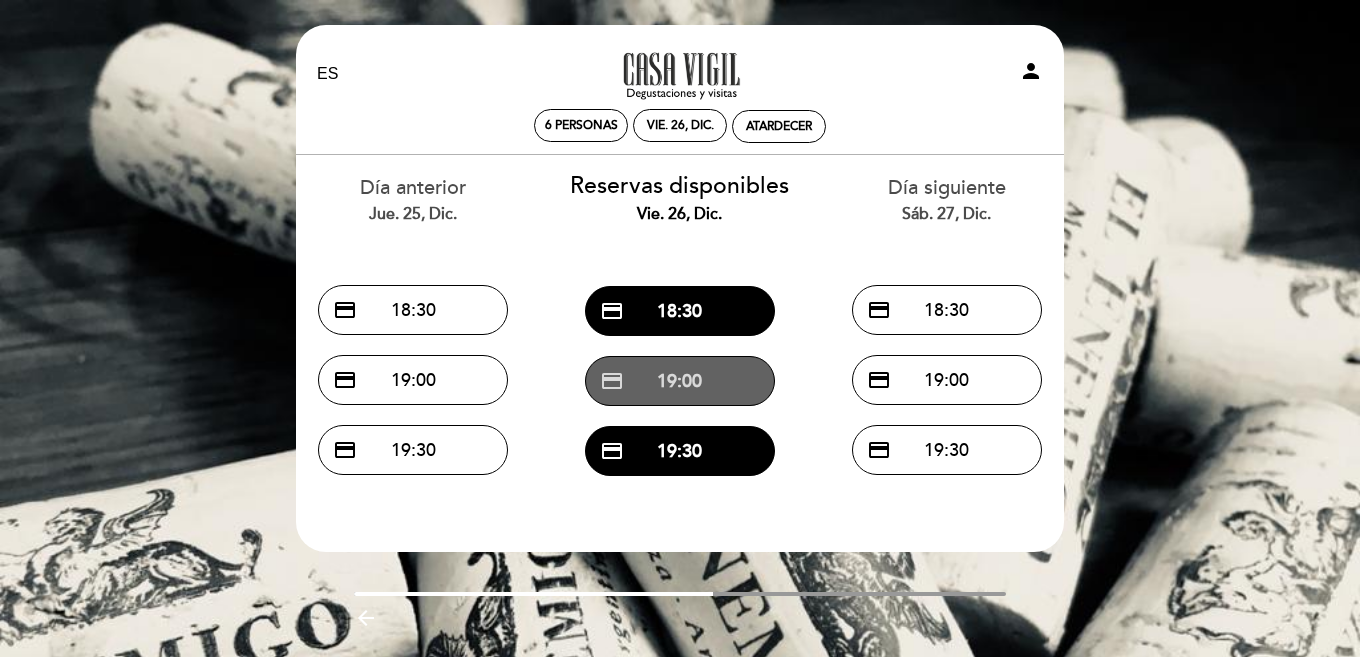 click on "credit_card
19:00" at bounding box center [680, 381] 